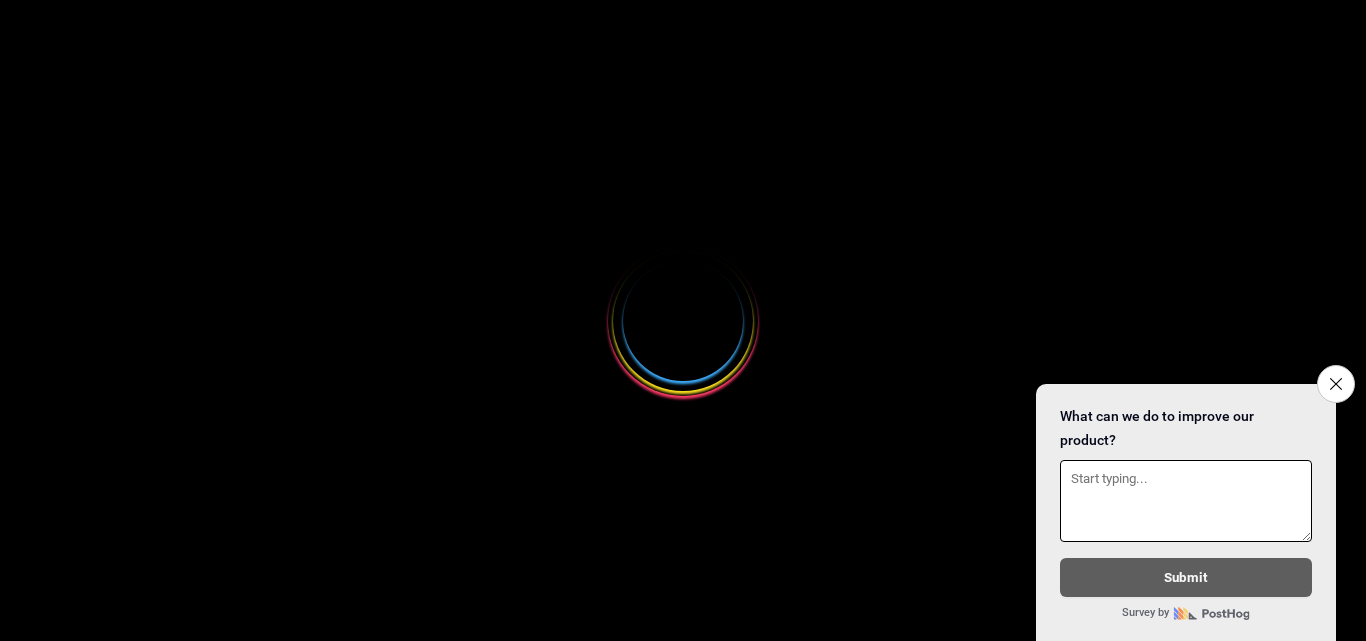 scroll, scrollTop: 0, scrollLeft: 0, axis: both 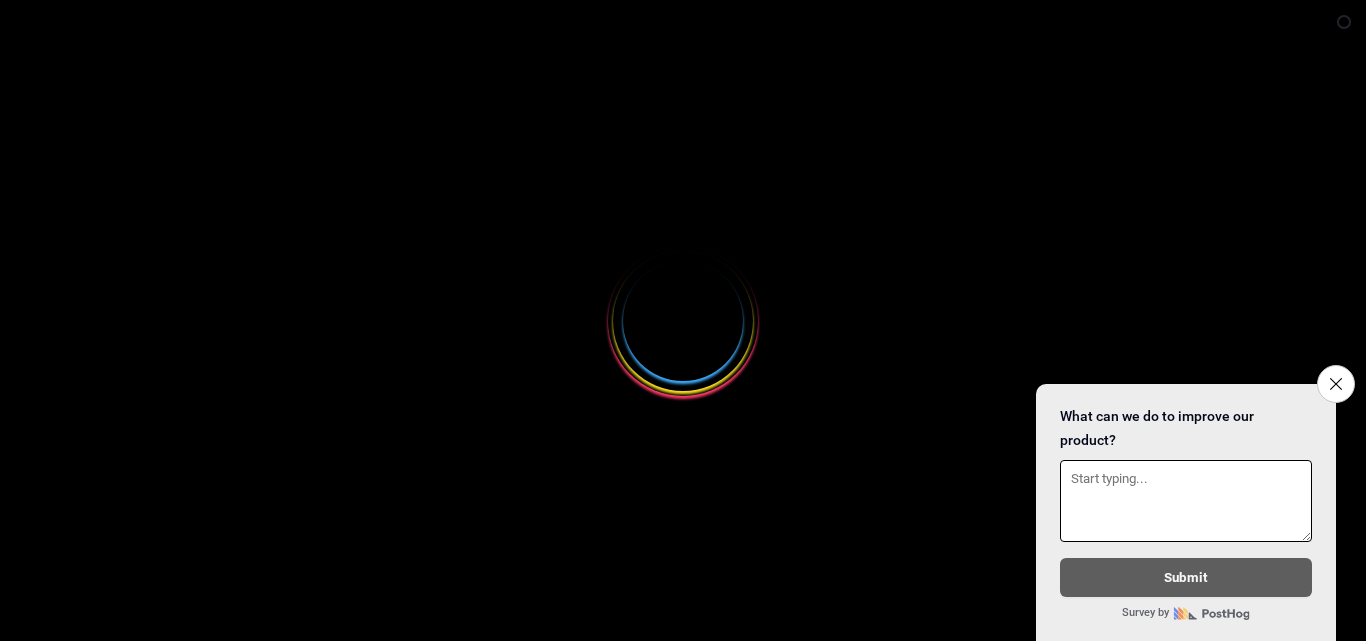 select 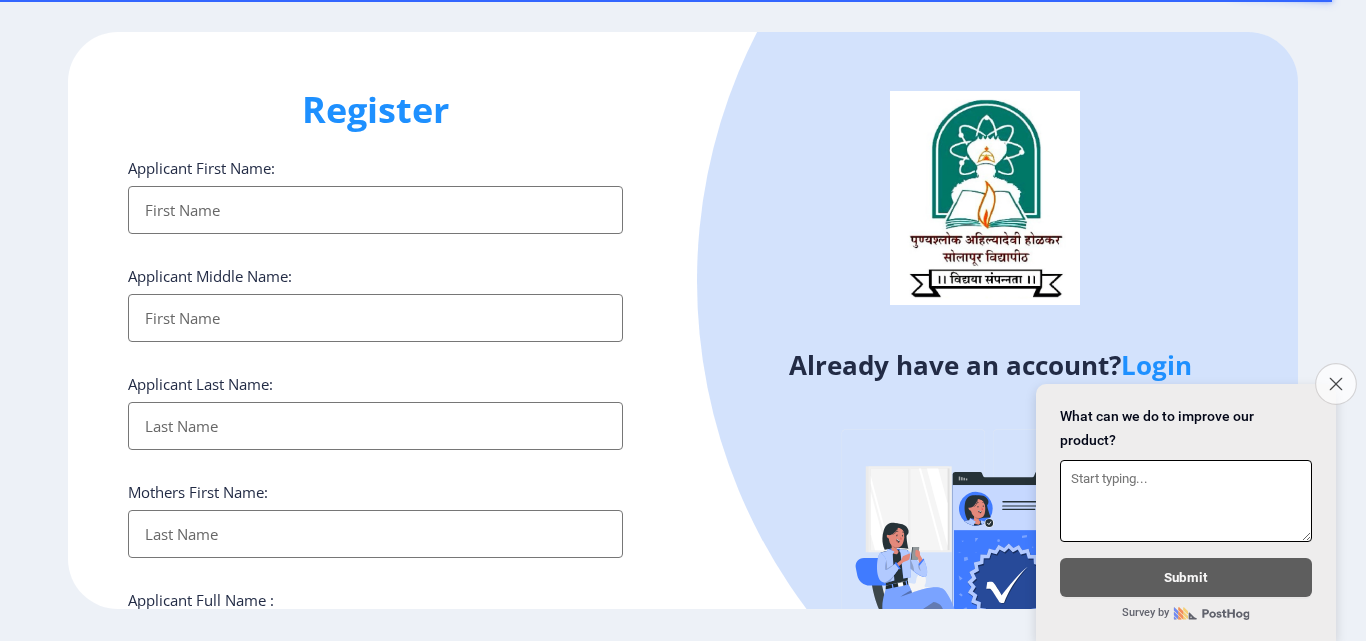 click on "Close survey" at bounding box center (1336, 384) 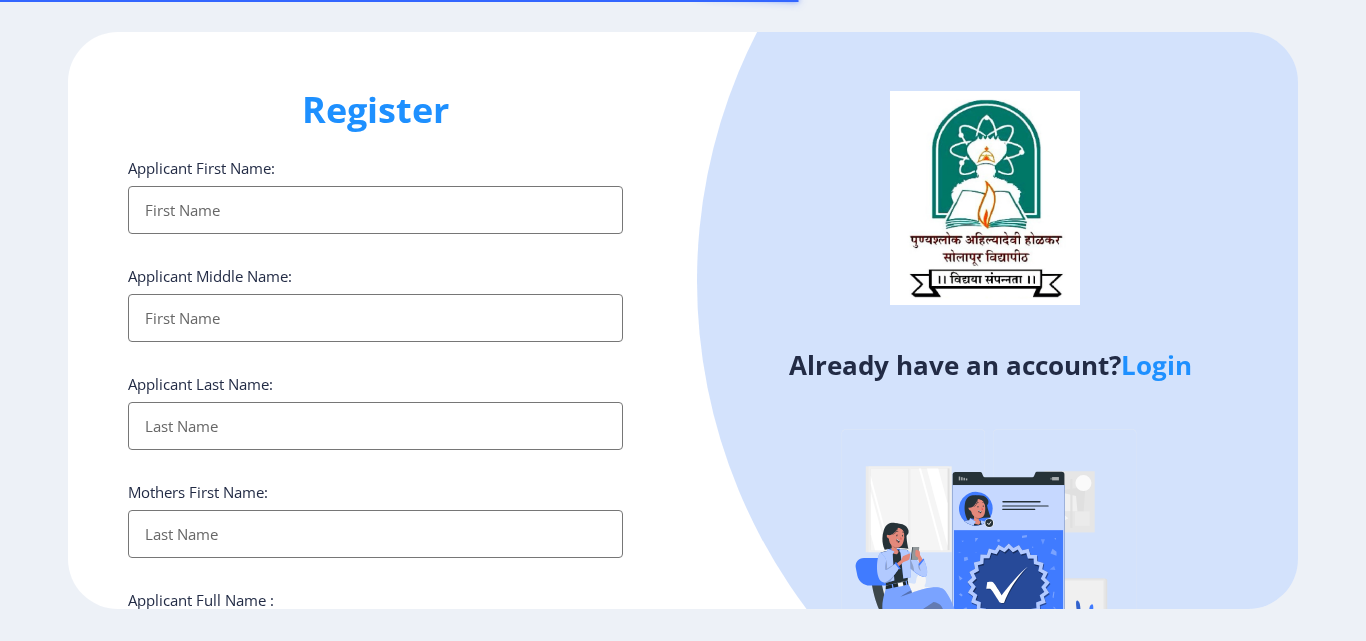 select 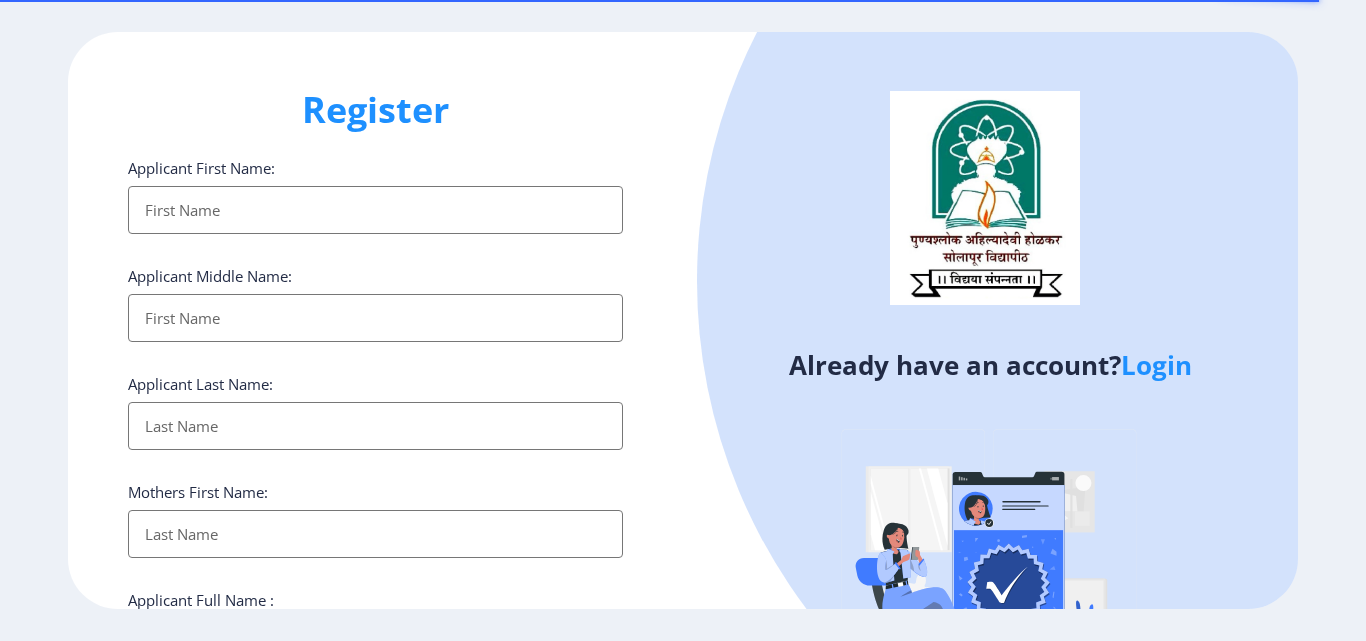 click on "Applicant First Name:" at bounding box center (375, 210) 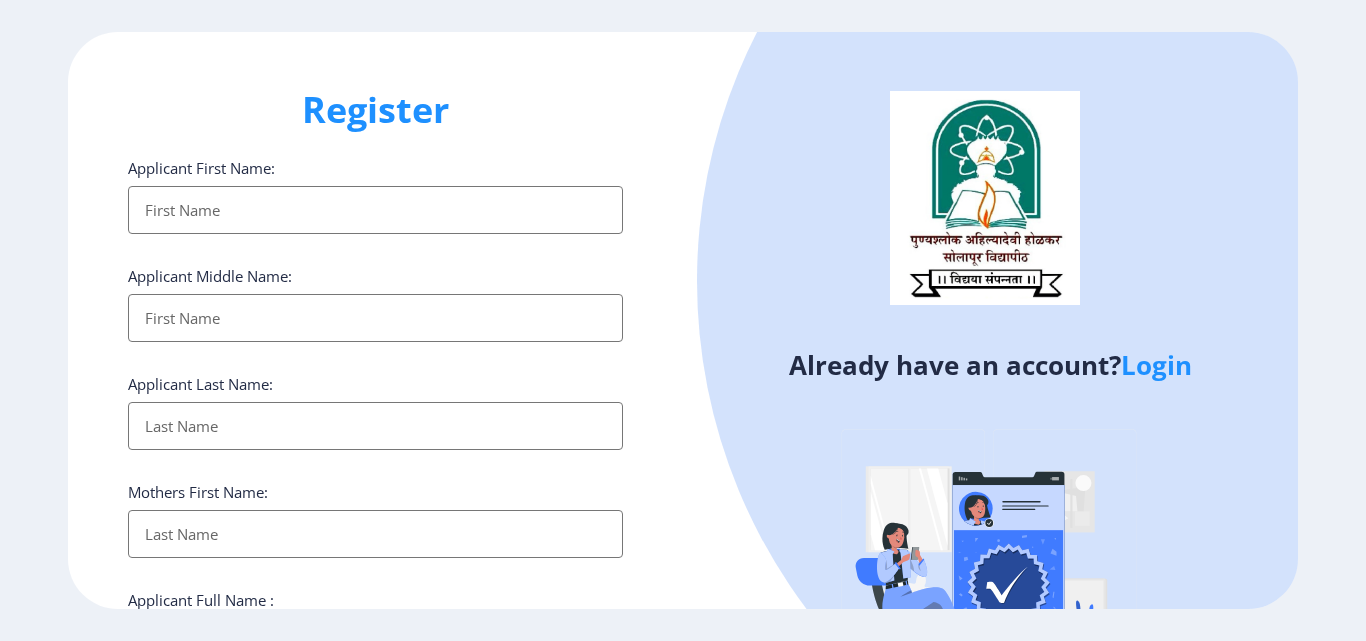 click on "Login" 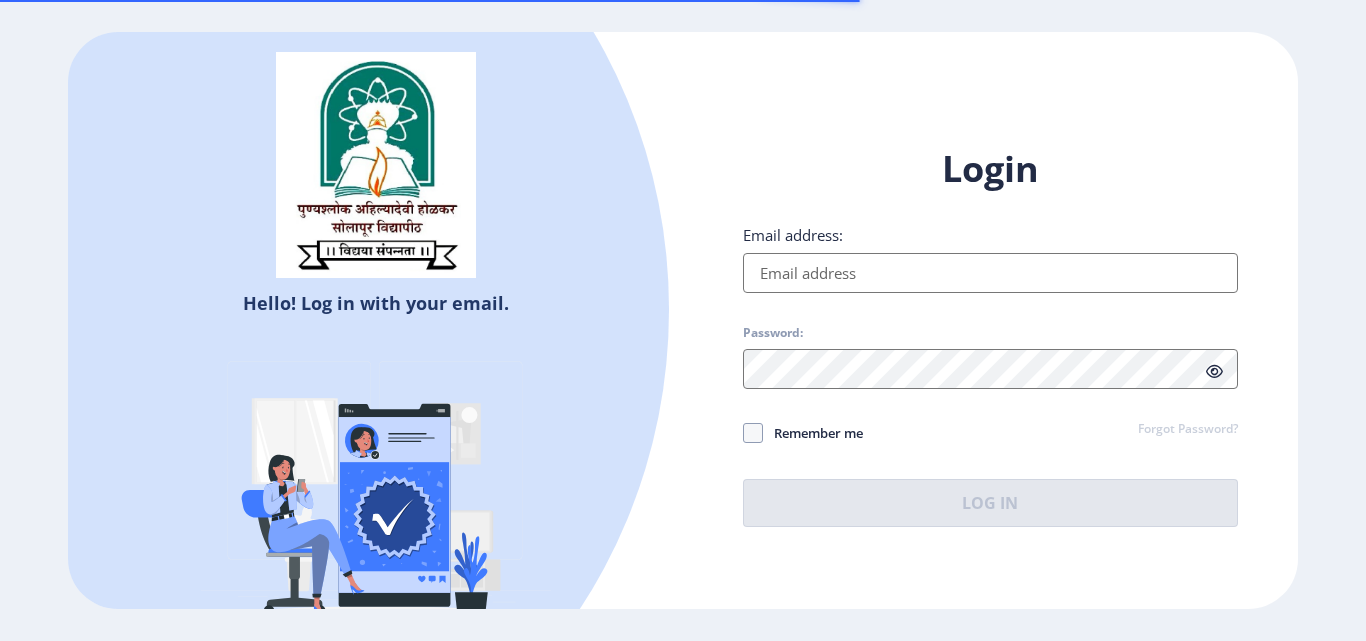 drag, startPoint x: 897, startPoint y: 277, endPoint x: 880, endPoint y: 292, distance: 22.671568 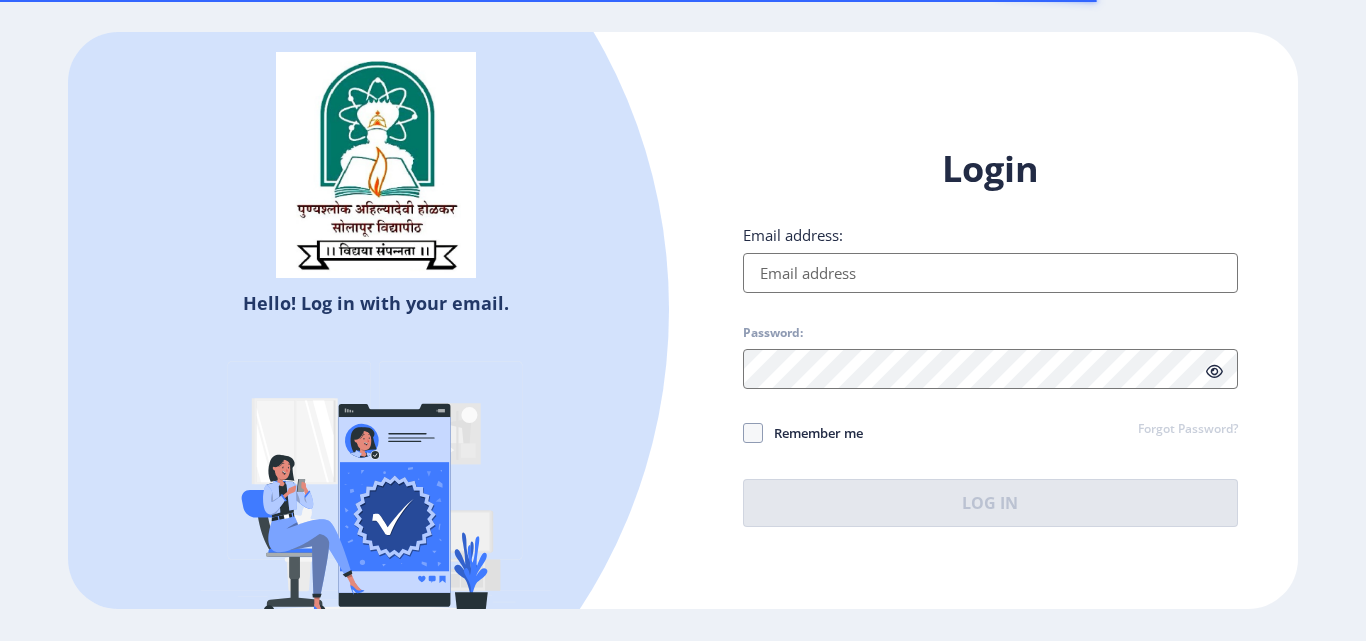 drag, startPoint x: 837, startPoint y: 182, endPoint x: 904, endPoint y: 7, distance: 187.3873 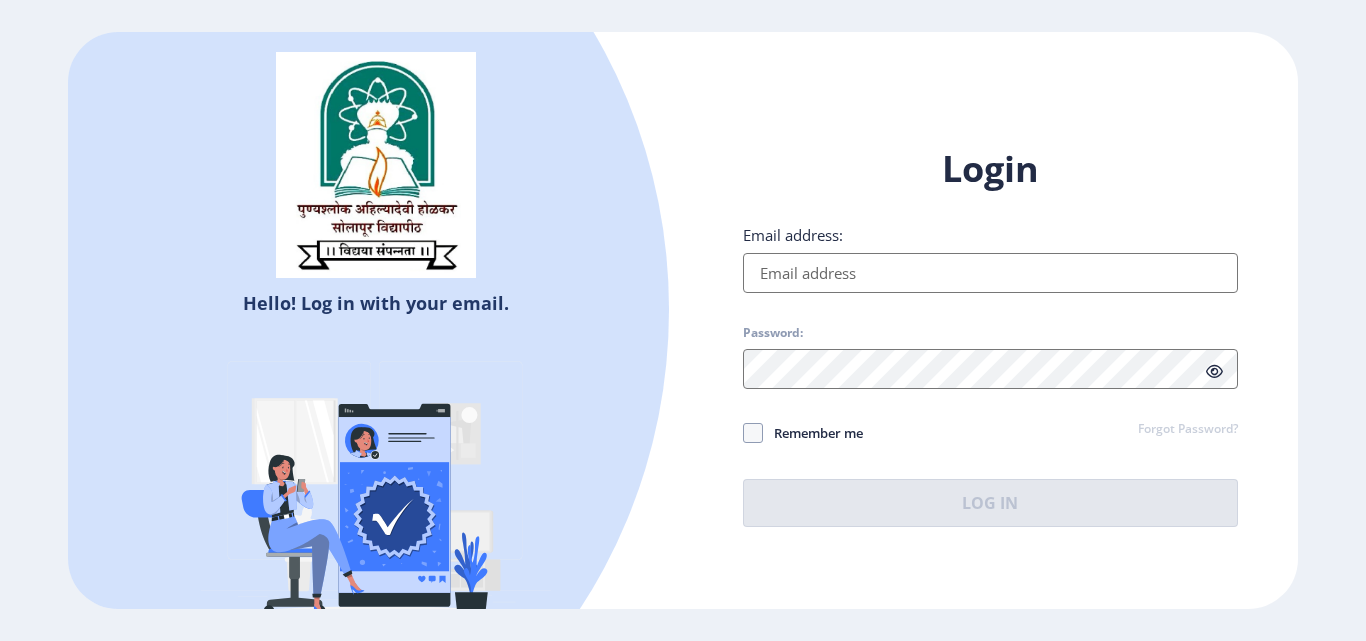 select 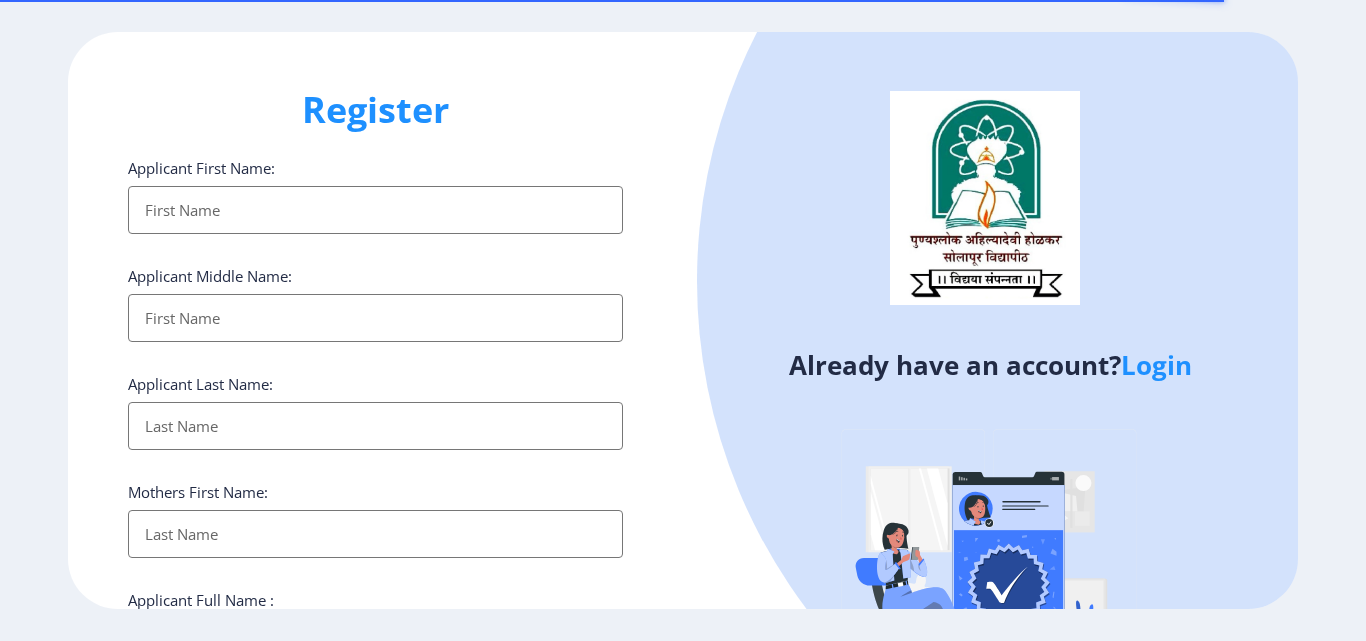drag, startPoint x: 1365, startPoint y: 431, endPoint x: 1365, endPoint y: 554, distance: 123 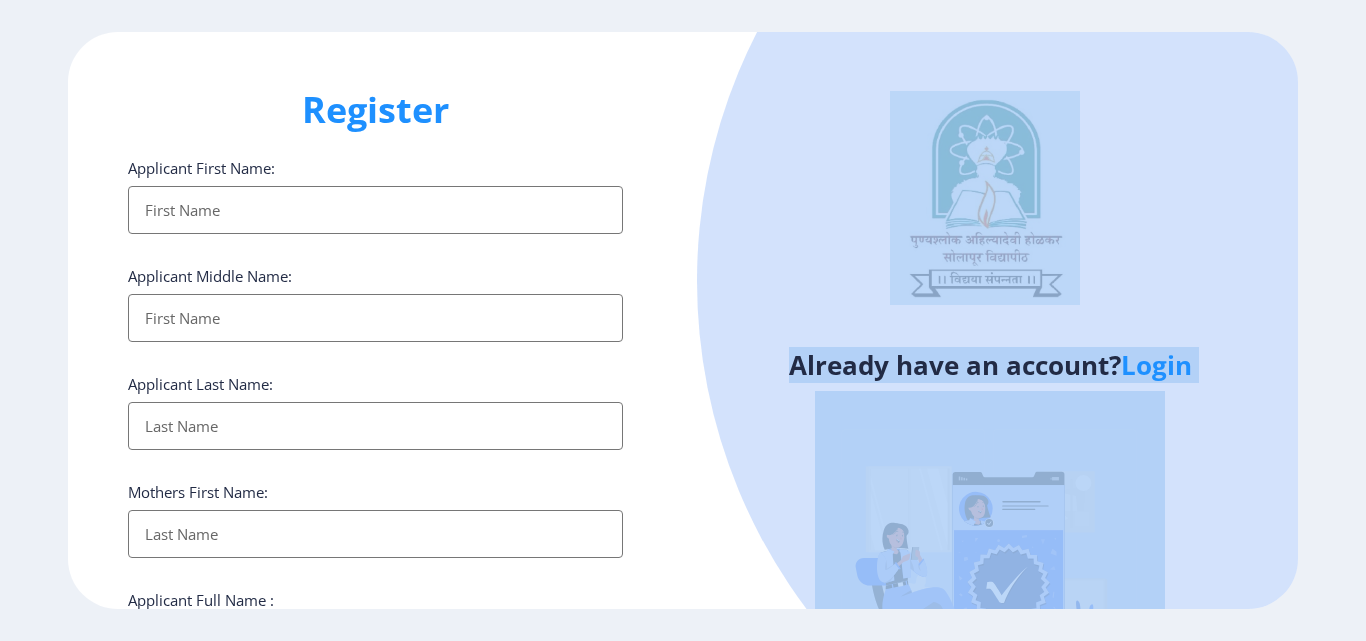 drag, startPoint x: 1365, startPoint y: 595, endPoint x: 1365, endPoint y: 680, distance: 85 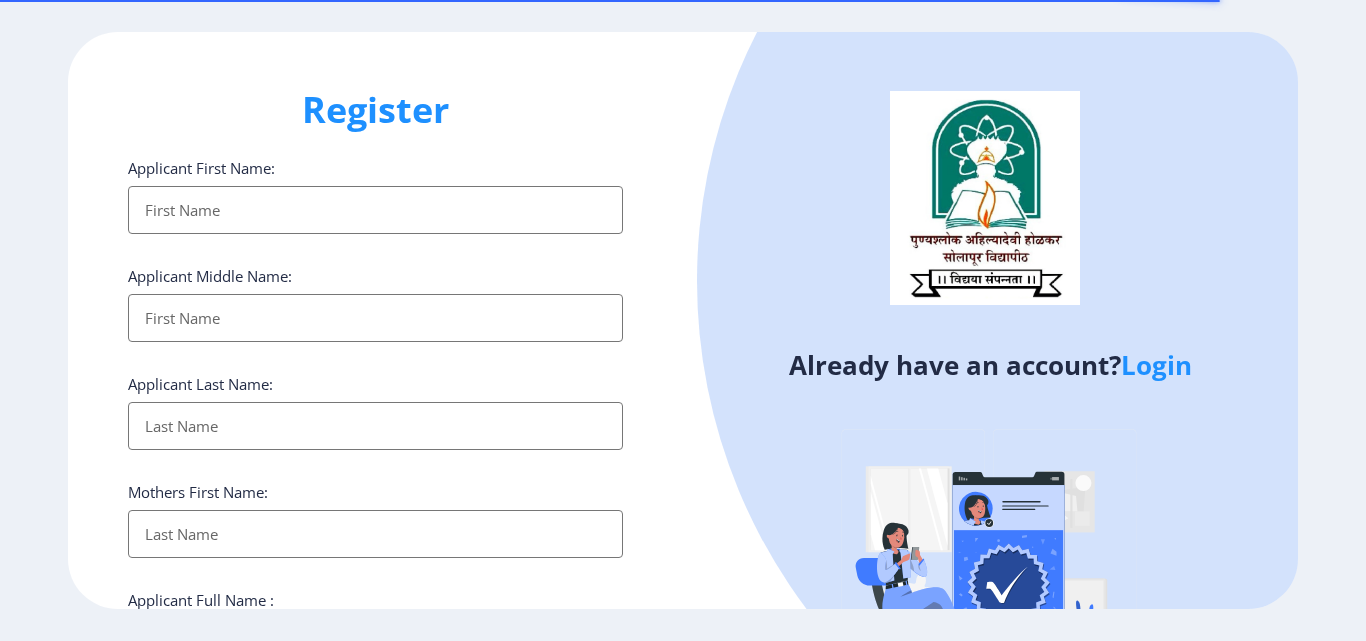 select 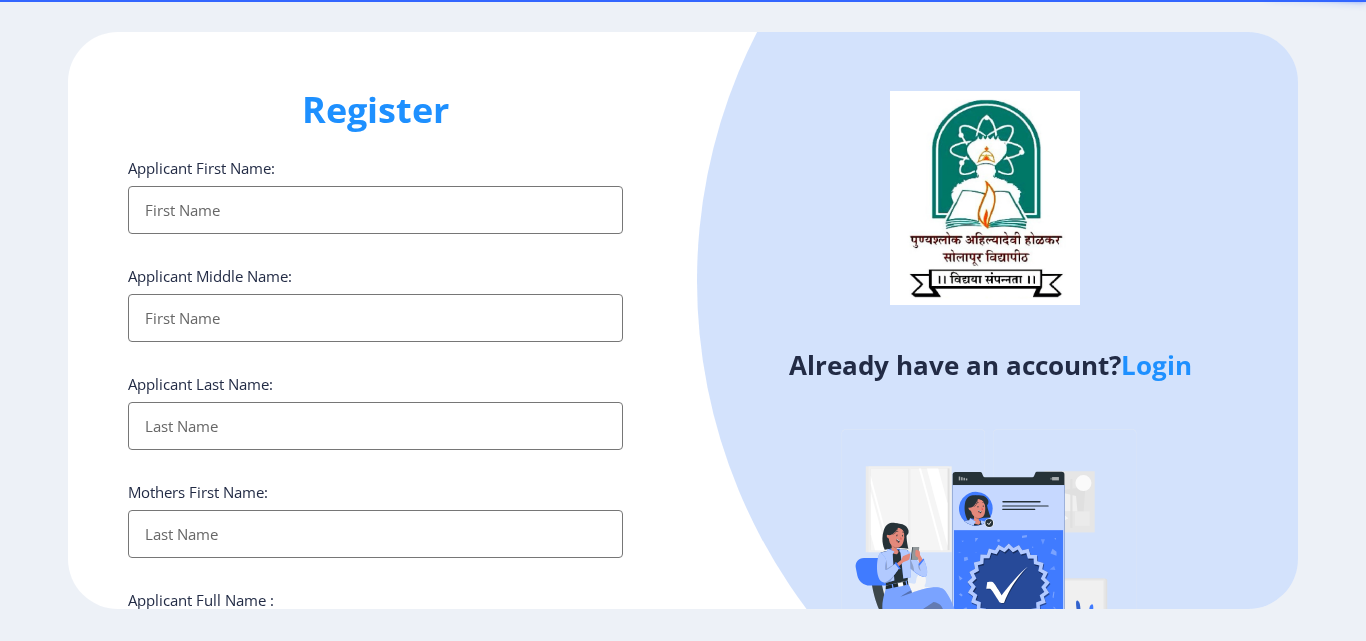 click on "Applicant First Name:" at bounding box center [375, 210] 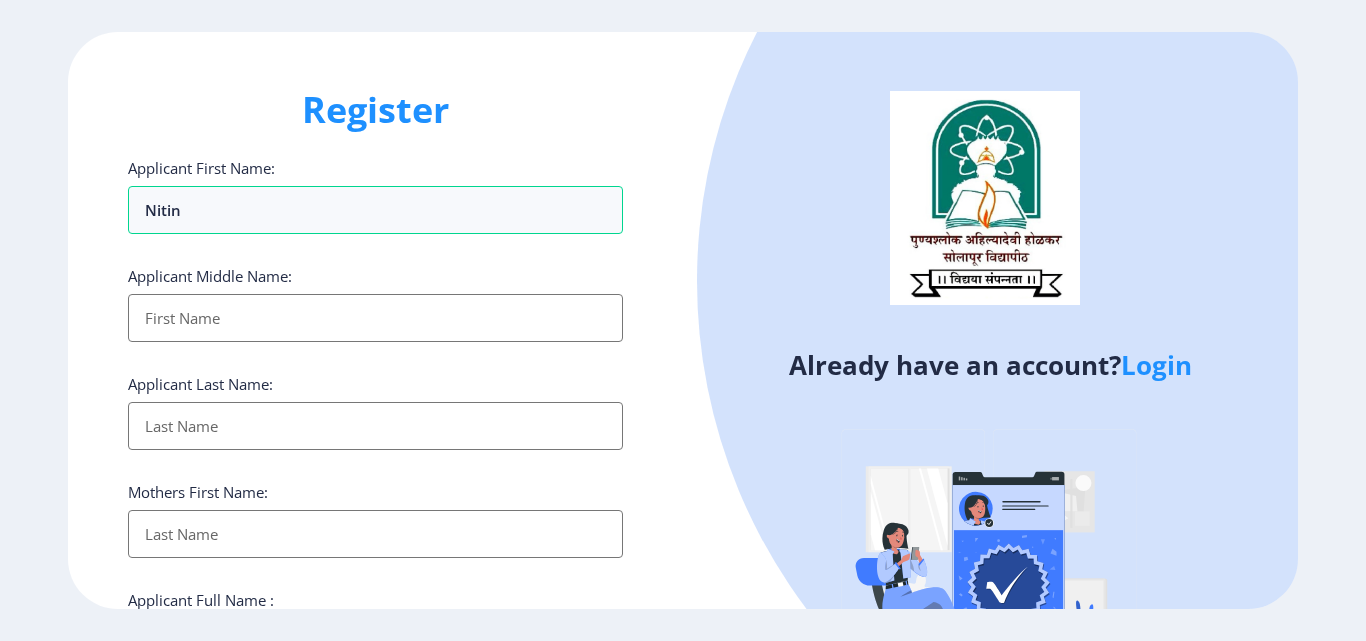 type on "nitin" 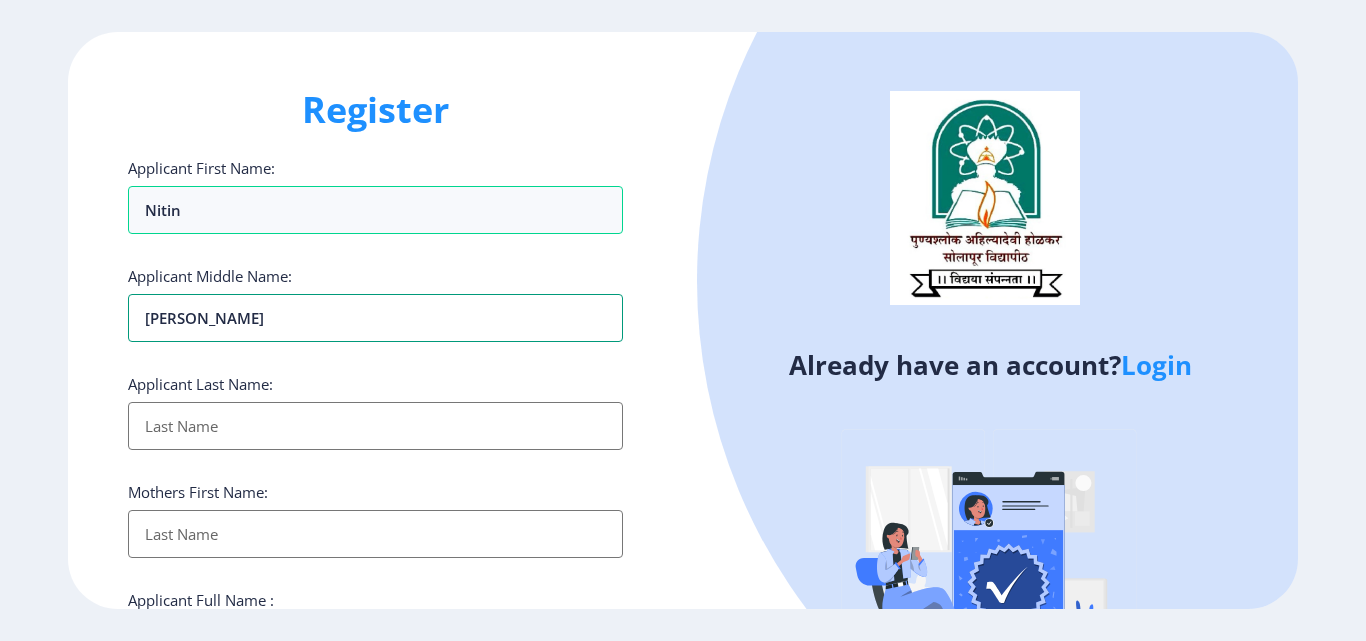 type on "neminath" 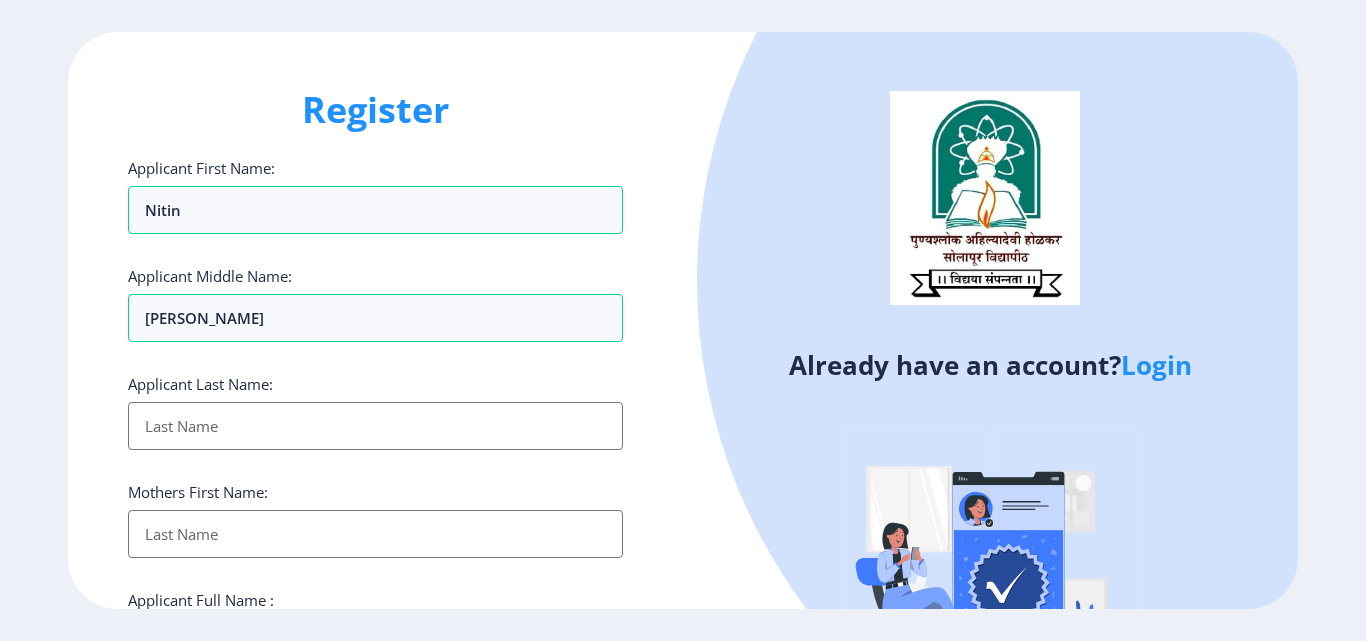 click on "Applicant First Name:" at bounding box center (375, 426) 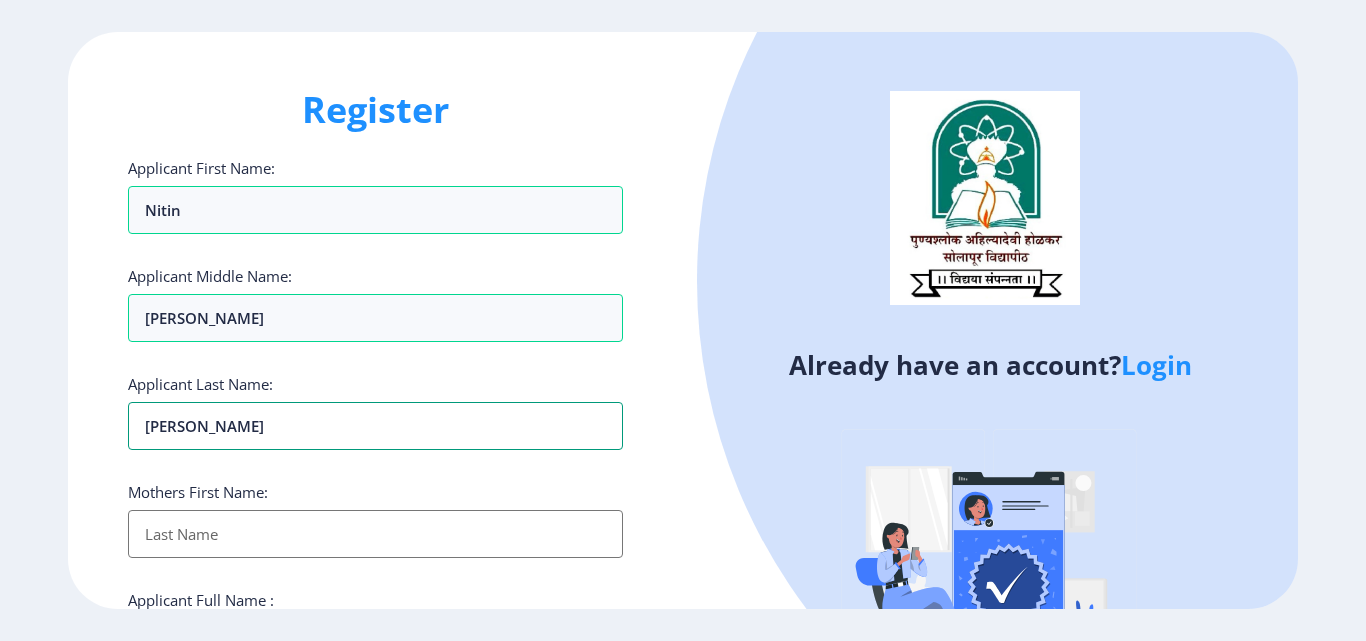type on "sakhare" 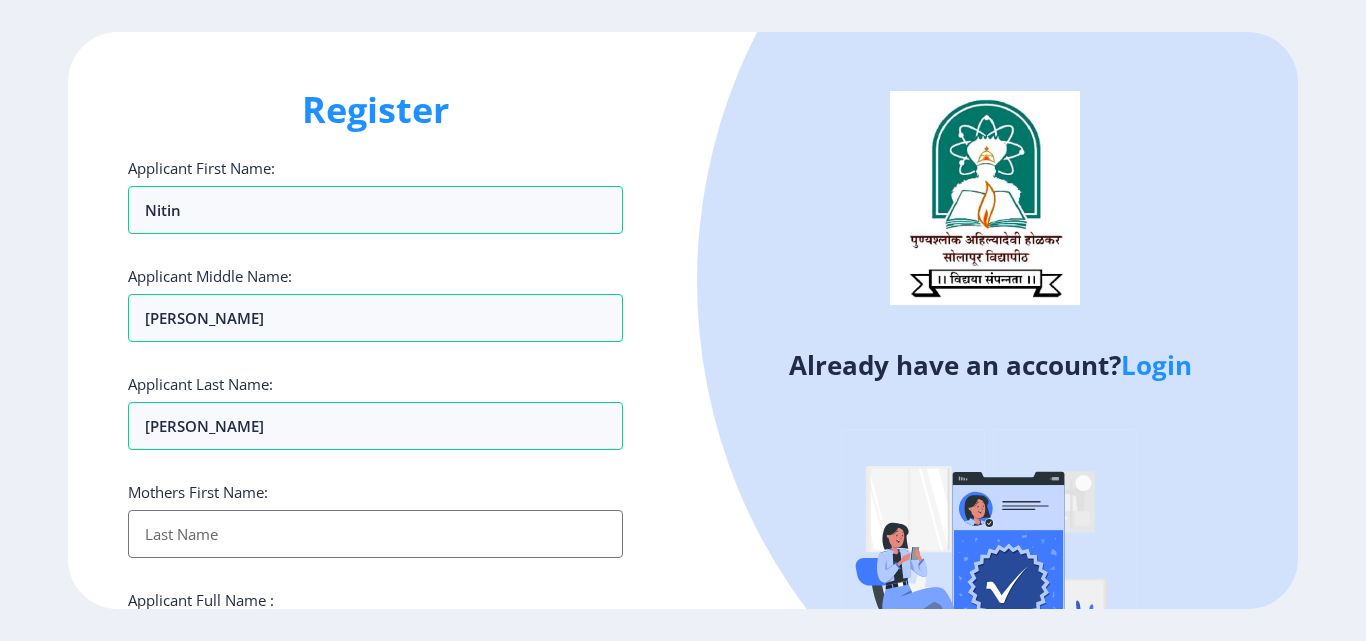 click on "Applicant First Name:" at bounding box center (375, 534) 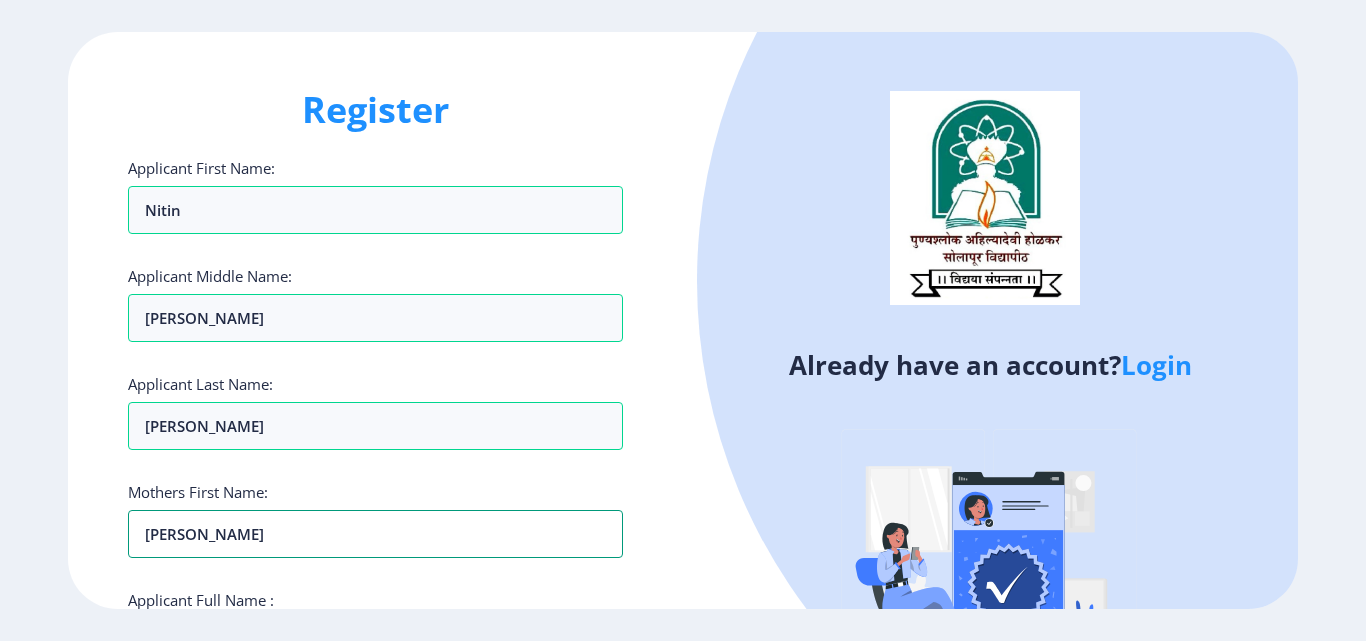 type on "minakshi" 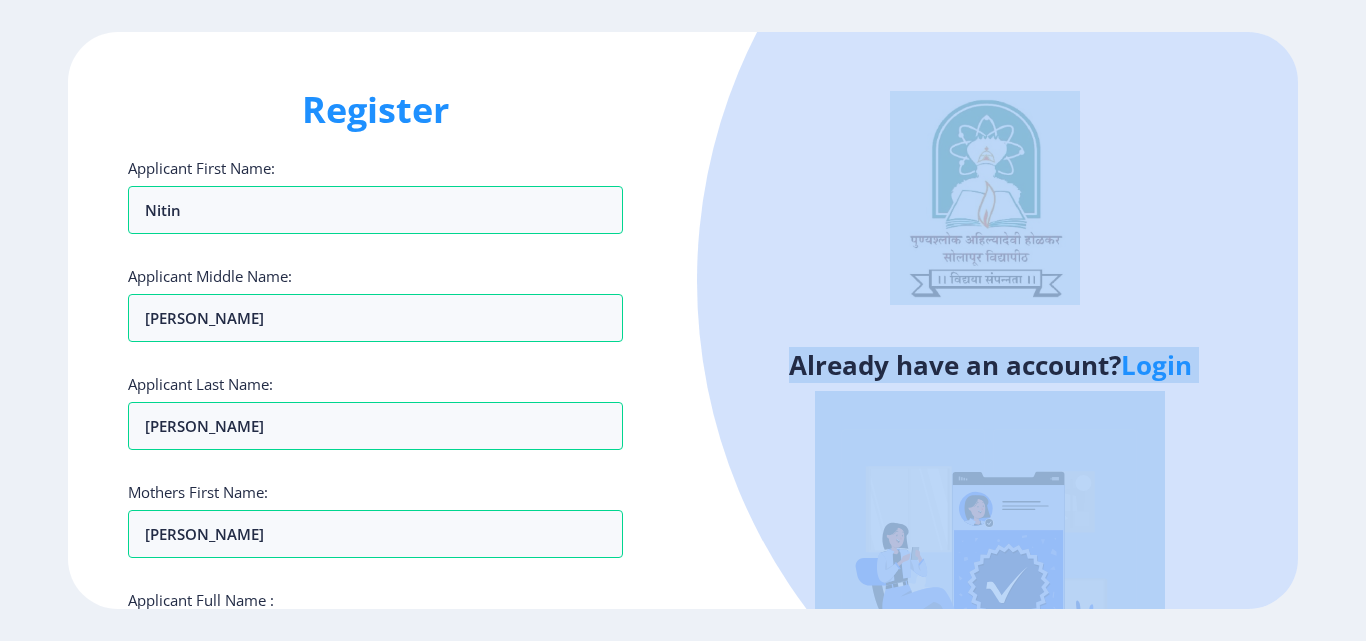 drag, startPoint x: 1365, startPoint y: 280, endPoint x: 1212, endPoint y: 502, distance: 269.6164 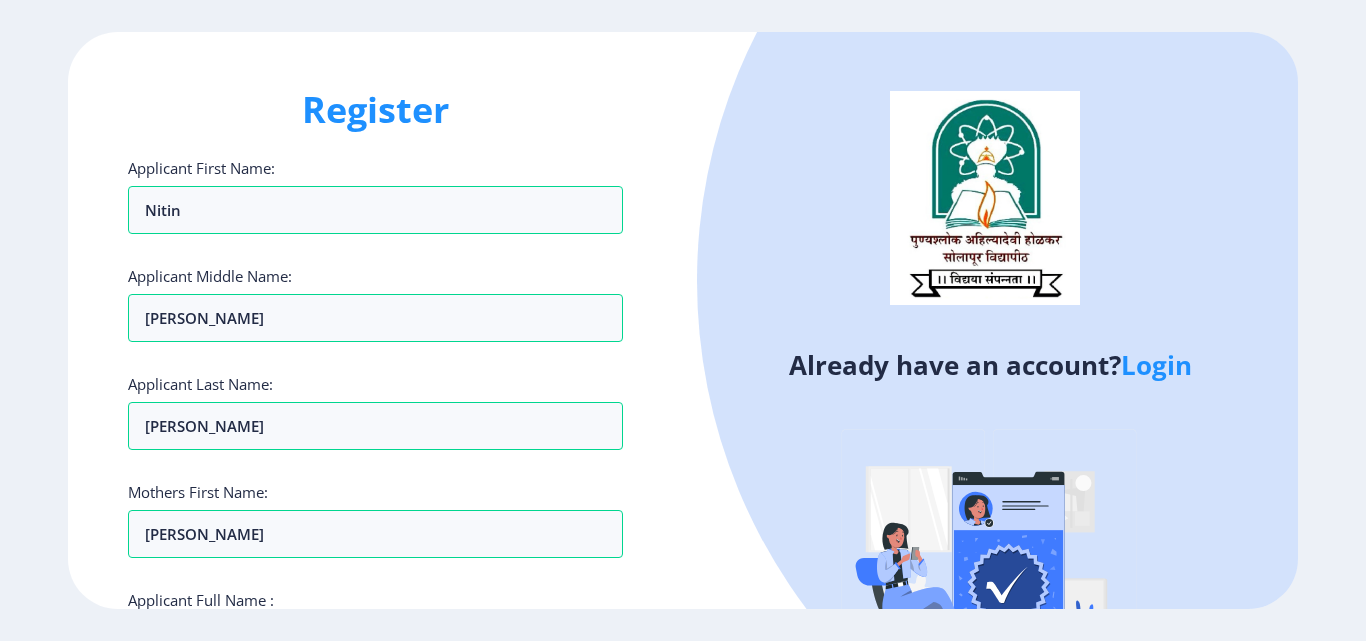 click on "Register Applicant First Name: nitin Applicant Middle Name: neminath Applicant Last Name: sakhare Mothers First Name: minakshi Applicant Full Name : (As on marksheet) Aadhar Number :  Gender: Select Gender Male Female Other  Country Code and Mobile number  *  +91 India (भारत) +91 Afghanistan (‫افغانستان‬‎) +93 Albania (Shqipëri) +355 Algeria (‫الجزائر‬‎) +213 American Samoa +1 Andorra +376 Angola +244 Anguilla +1 Antigua and Barbuda +1 Argentina +54 Armenia (Հայաստան) +374 Aruba +297 Australia +61 Austria (Österreich) +43 Azerbaijan (Azərbaycan) +994 Bahamas +1 Bahrain (‫البحرين‬‎) +973 Bangladesh (বাংলাদেশ) +880 Barbados +1 Belarus (Беларусь) +375 Belgium (België) +32 Belize +501 Benin (Bénin) +229 Bermuda +1 Bhutan (འབྲུག) +975 Bolivia +591 Bosnia and Herzegovina (Босна и Херцеговина) +387 Botswana +267 Brazil (Brasil) +55 British Indian Ocean Territory +246 British Virgin Islands +1 Brunei +673" 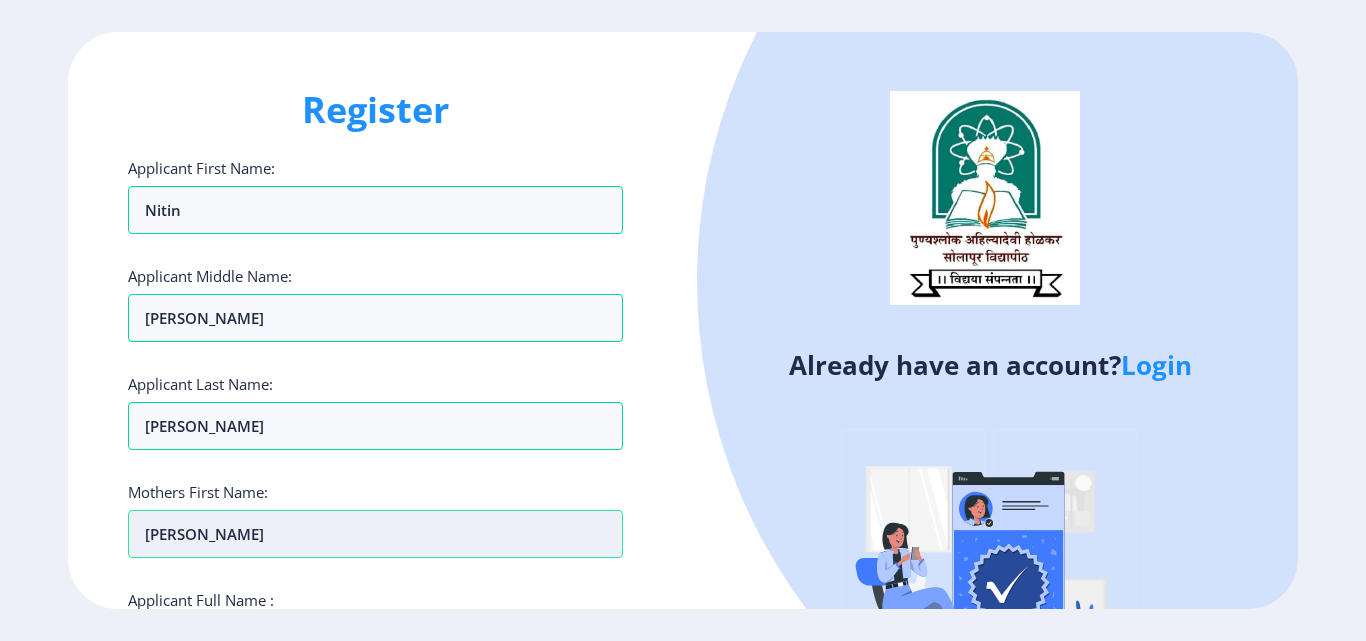 drag, startPoint x: 331, startPoint y: 579, endPoint x: 337, endPoint y: 549, distance: 30.594116 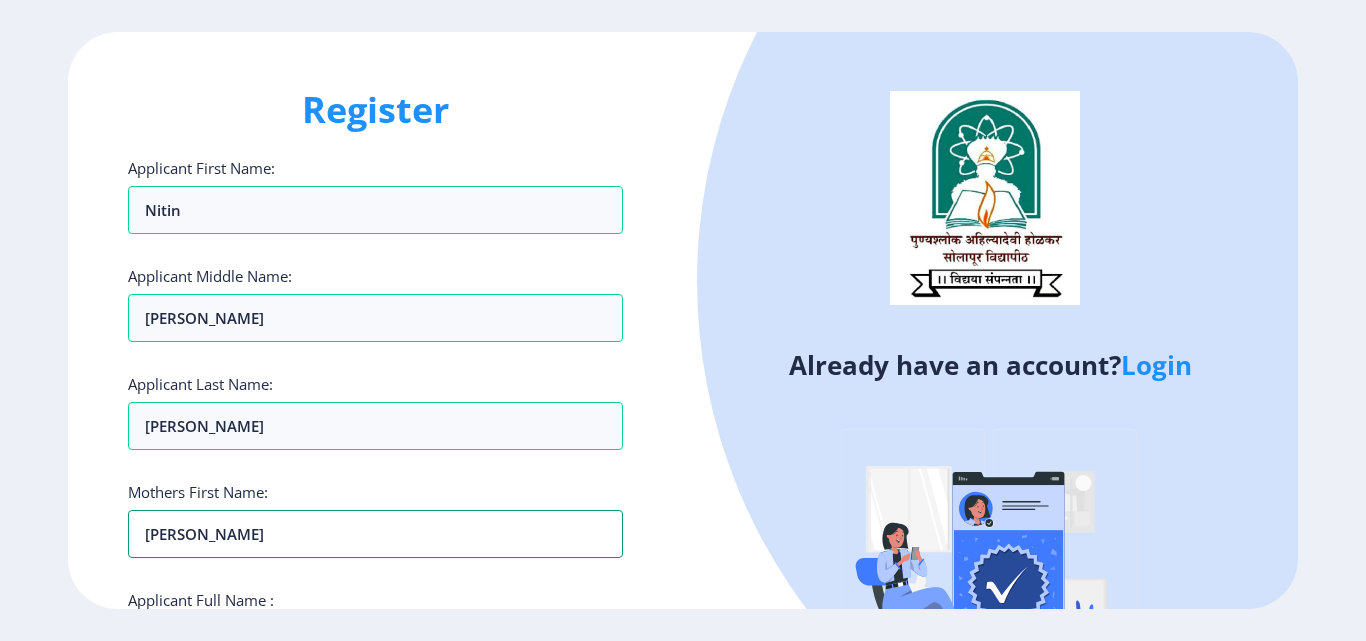 drag, startPoint x: 338, startPoint y: 549, endPoint x: 696, endPoint y: 154, distance: 533.0938 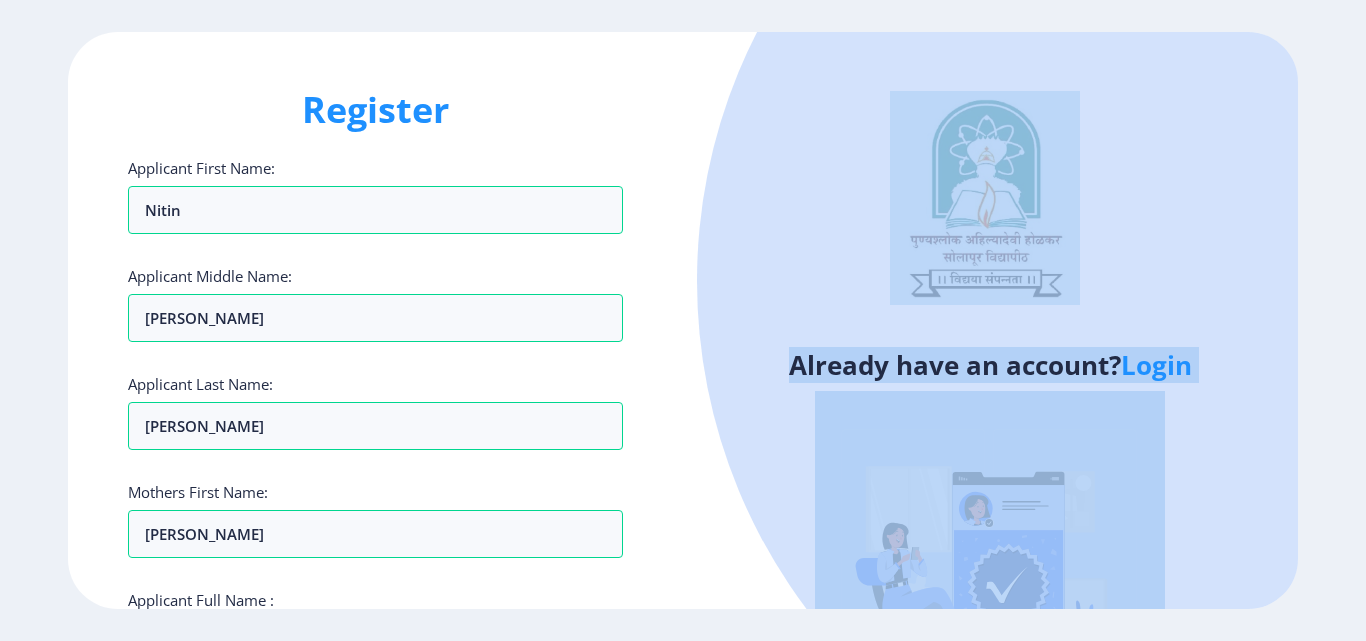 drag, startPoint x: 1365, startPoint y: 197, endPoint x: 1365, endPoint y: 676, distance: 479 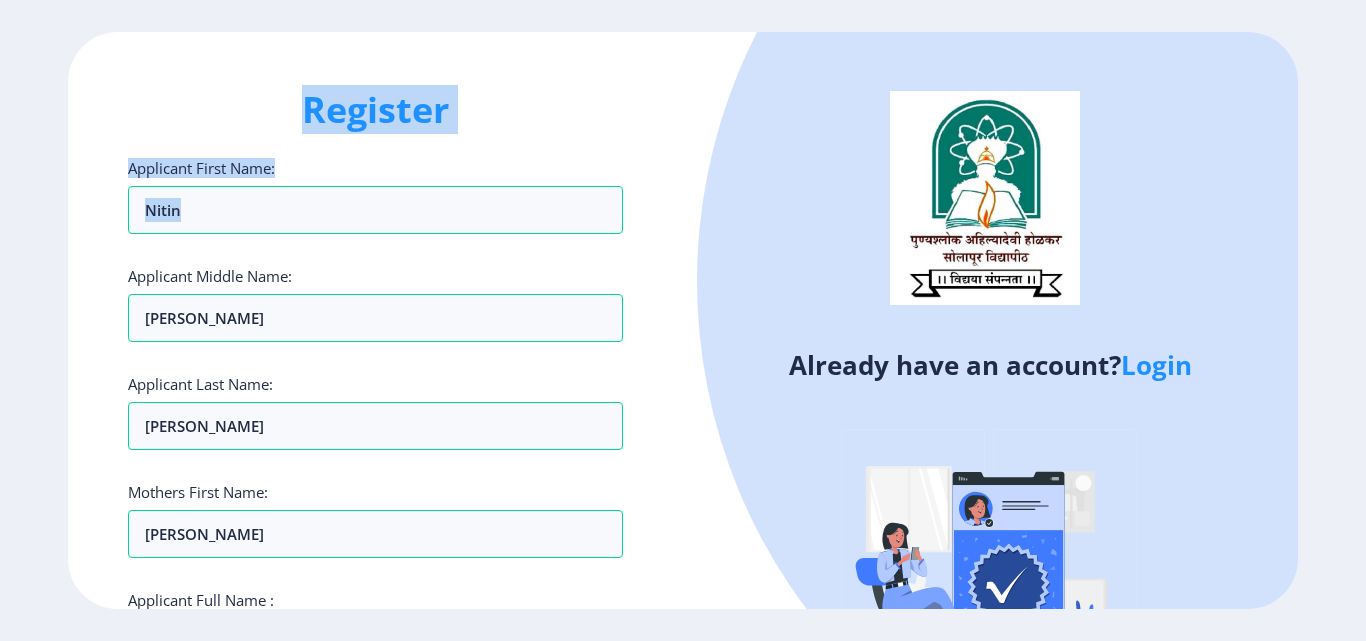drag, startPoint x: 5, startPoint y: 253, endPoint x: 128, endPoint y: 3, distance: 278.6198 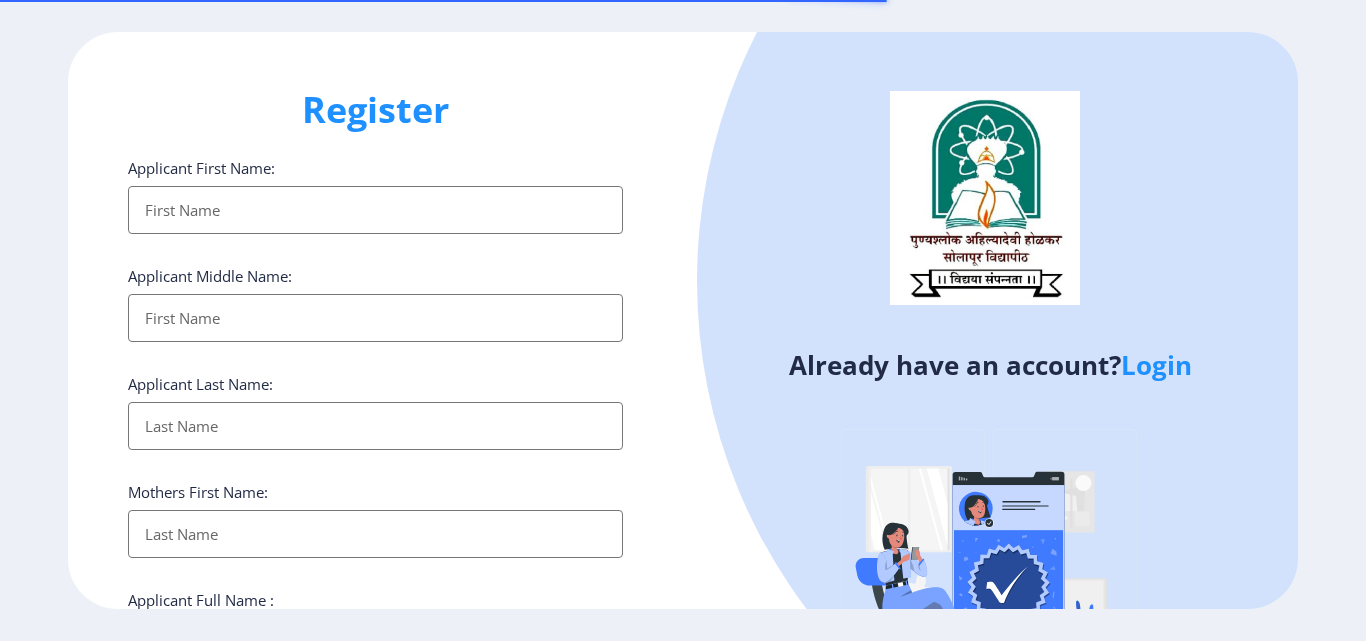 select 